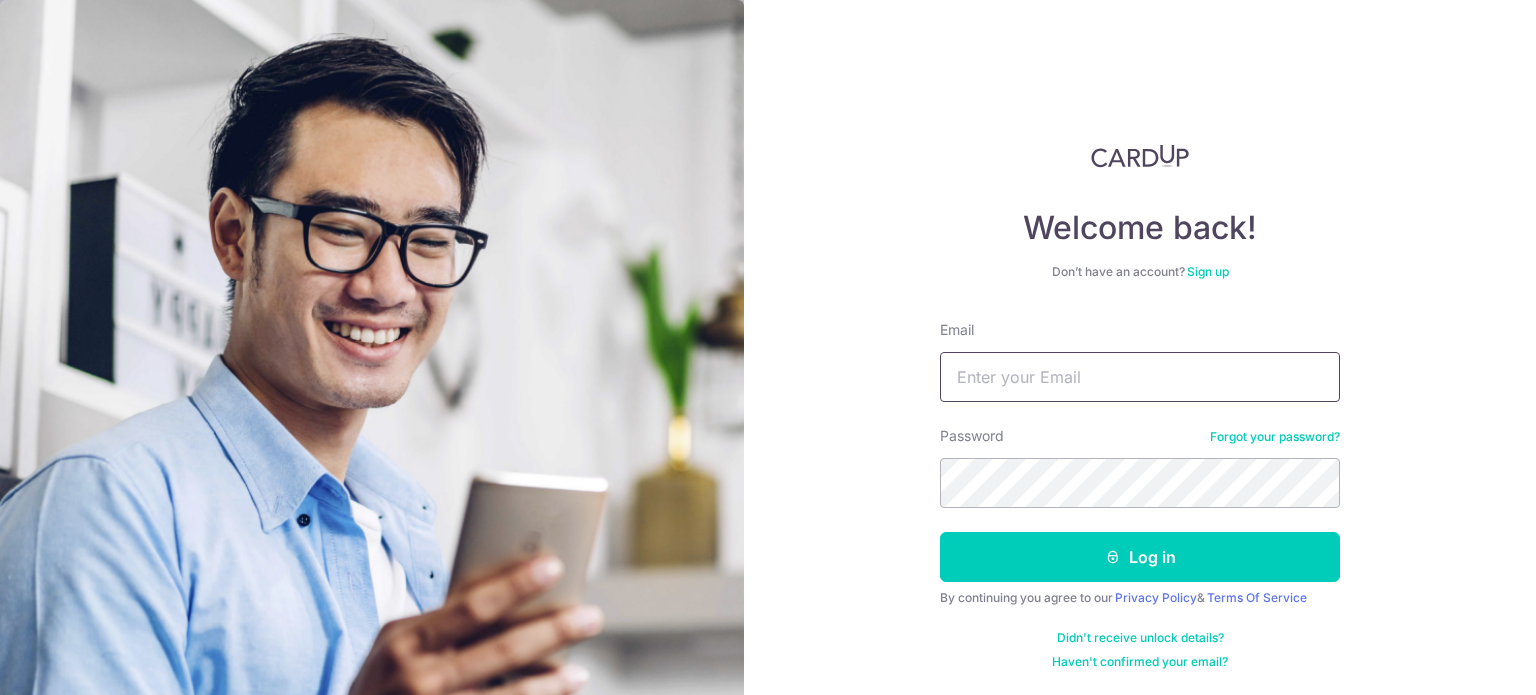 scroll, scrollTop: 0, scrollLeft: 0, axis: both 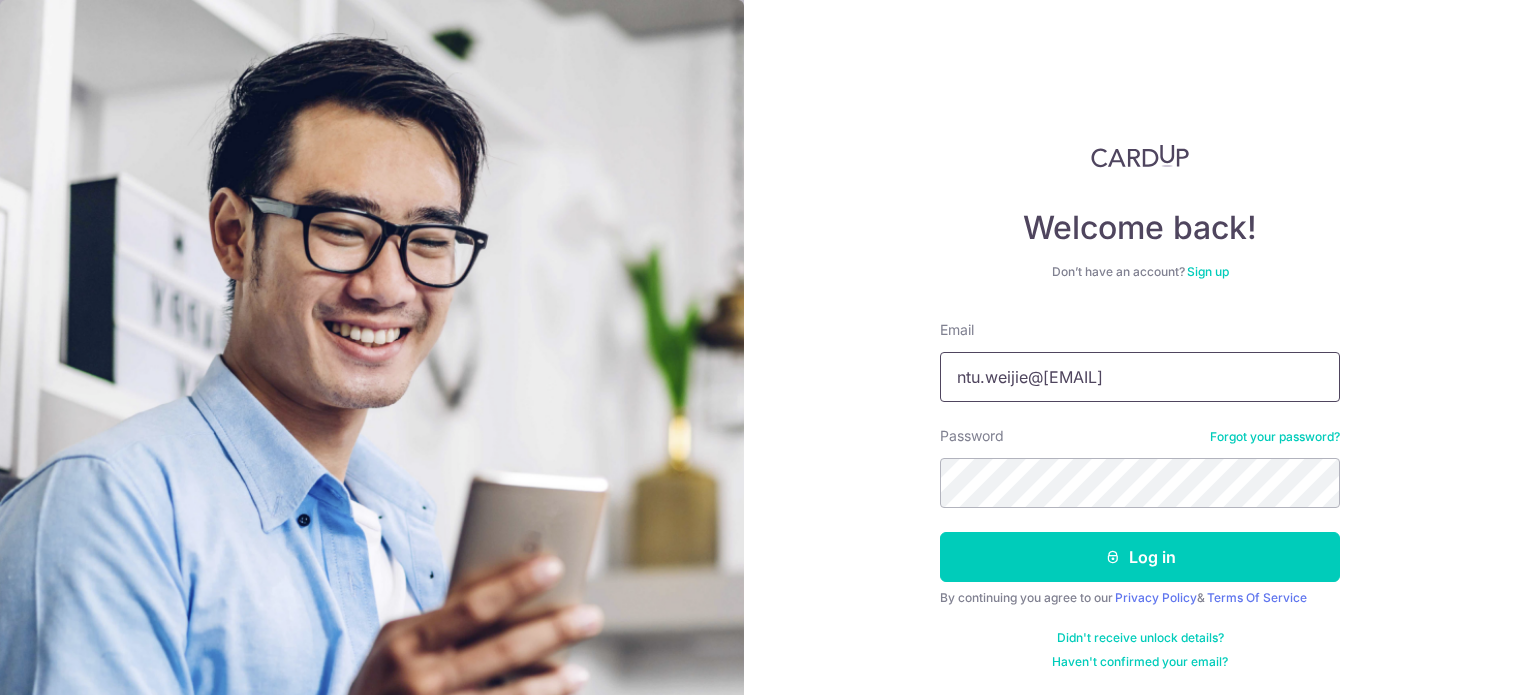 type on "ntu.weijie@gmail.com" 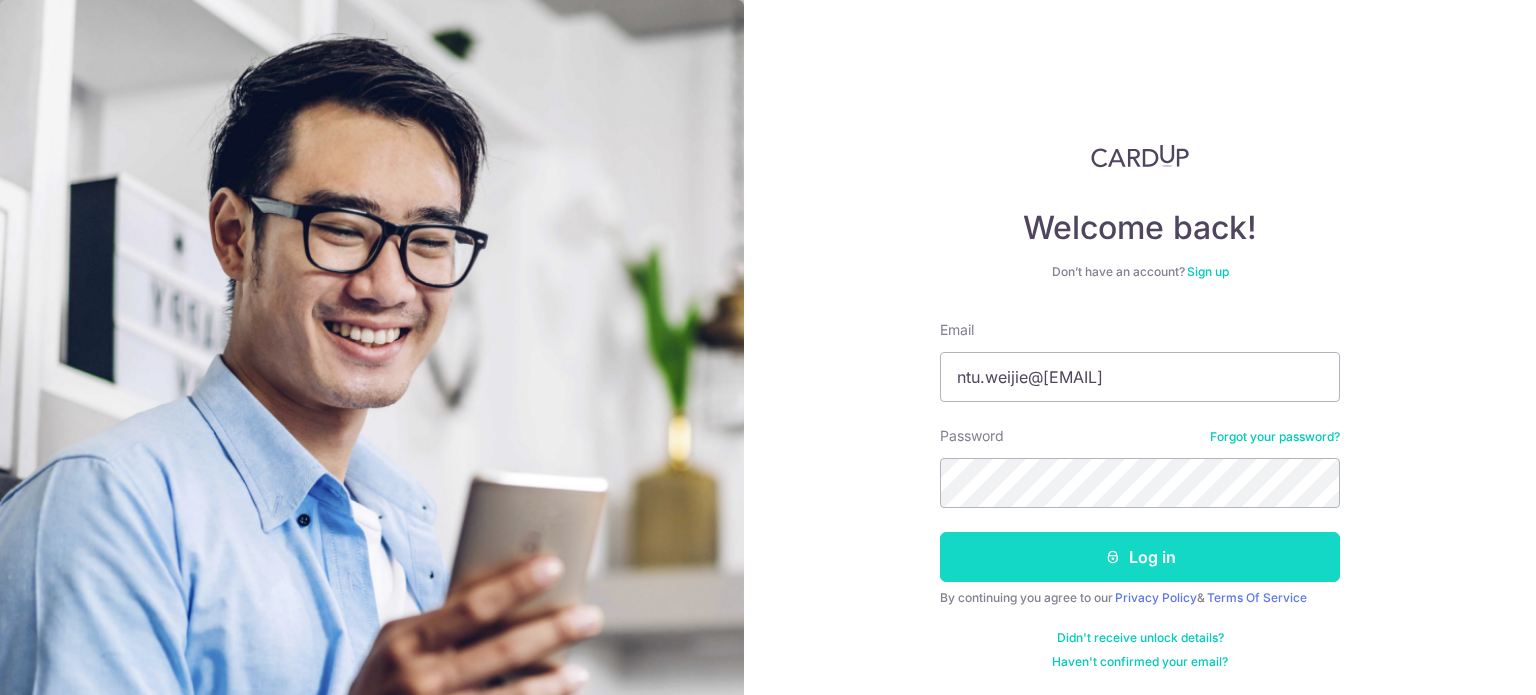 click on "Log in" at bounding box center [1140, 557] 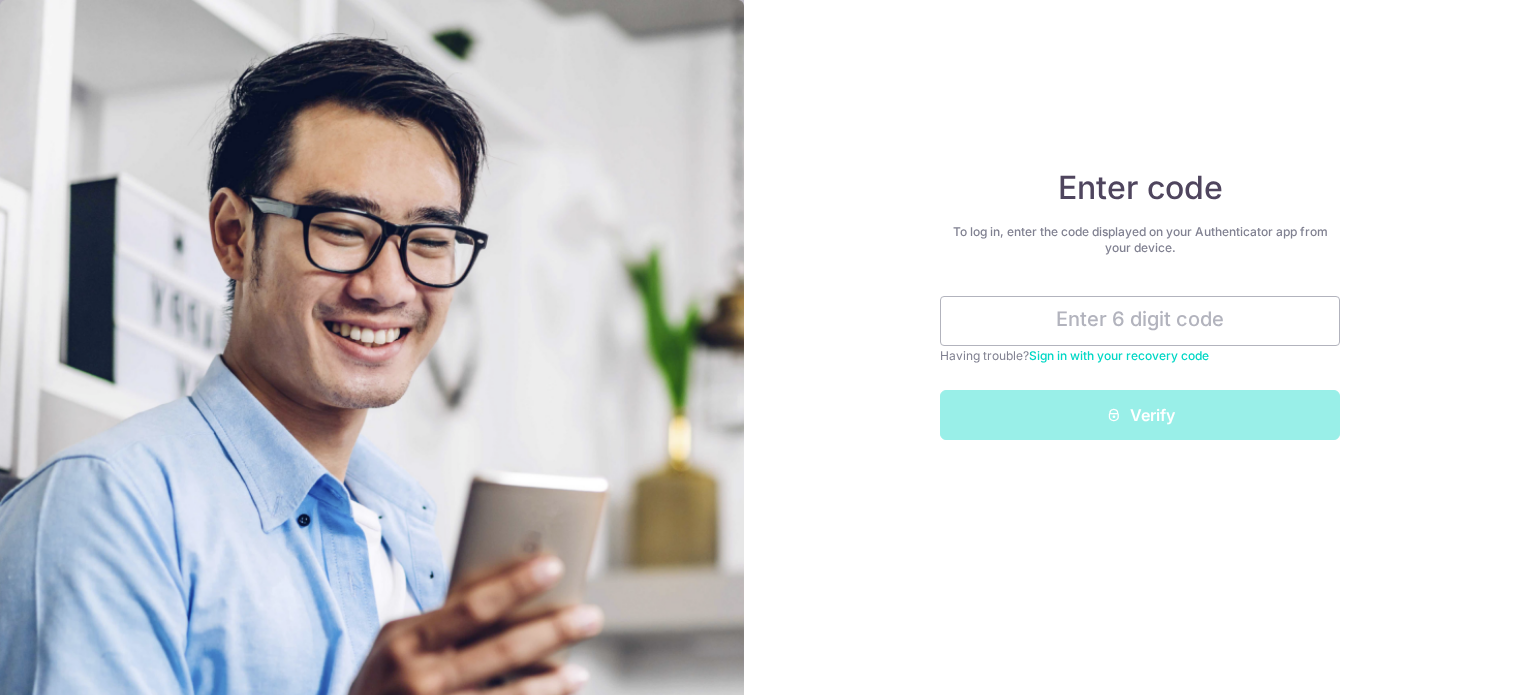 scroll, scrollTop: 0, scrollLeft: 0, axis: both 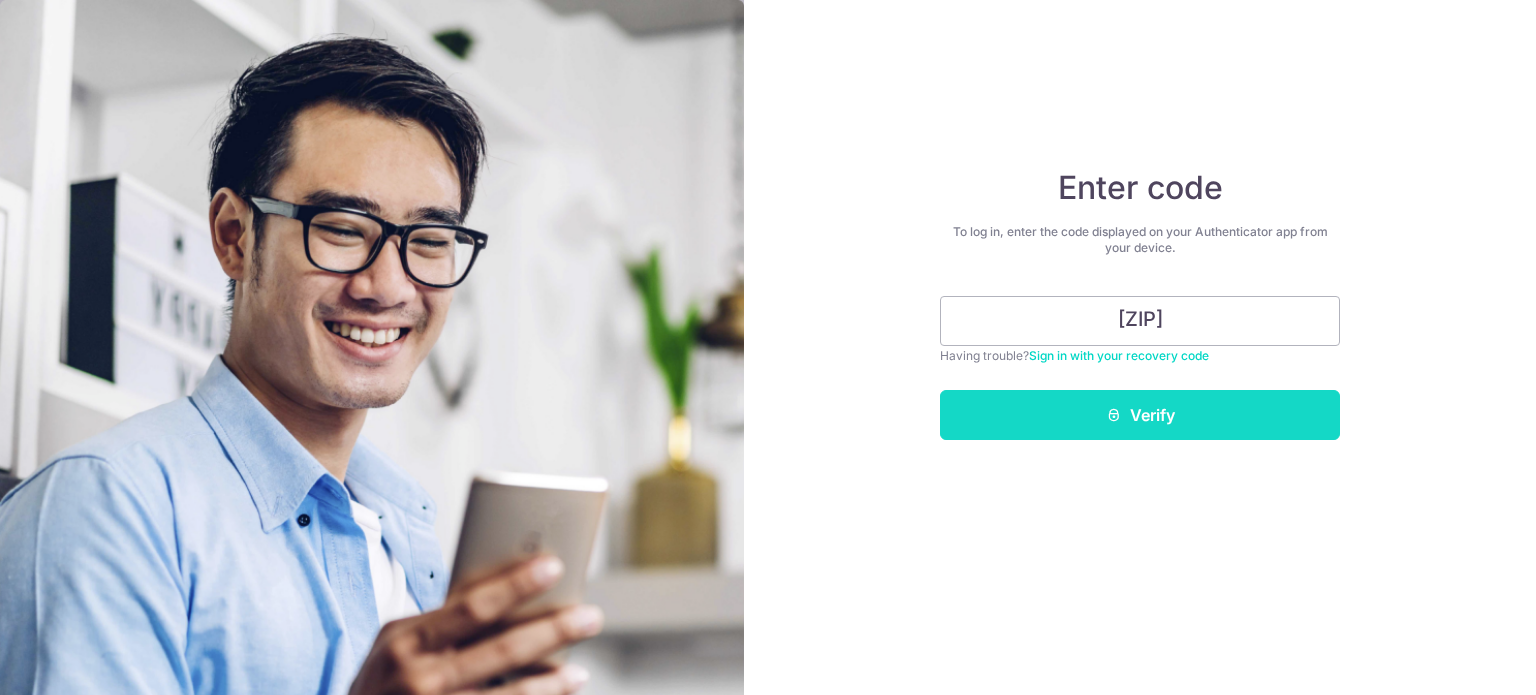 type on "100630" 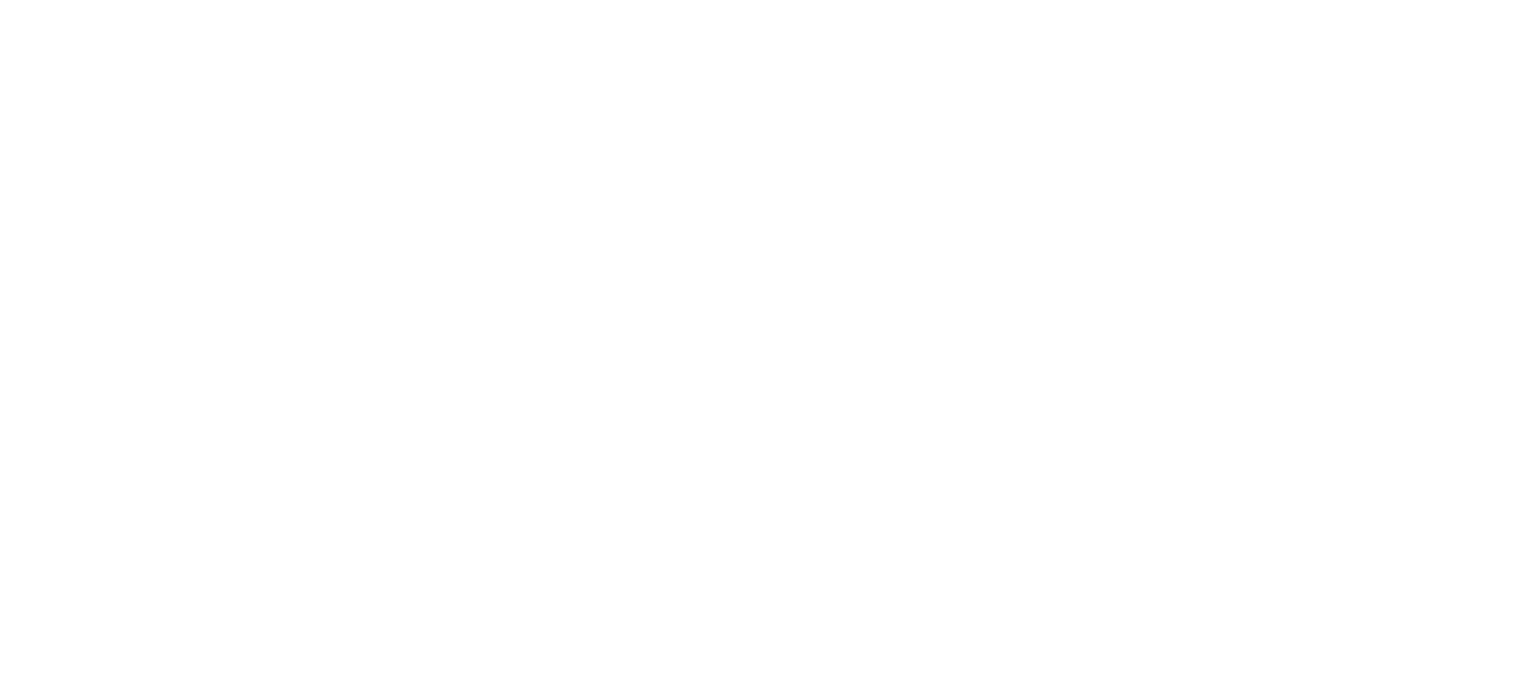 scroll, scrollTop: 0, scrollLeft: 0, axis: both 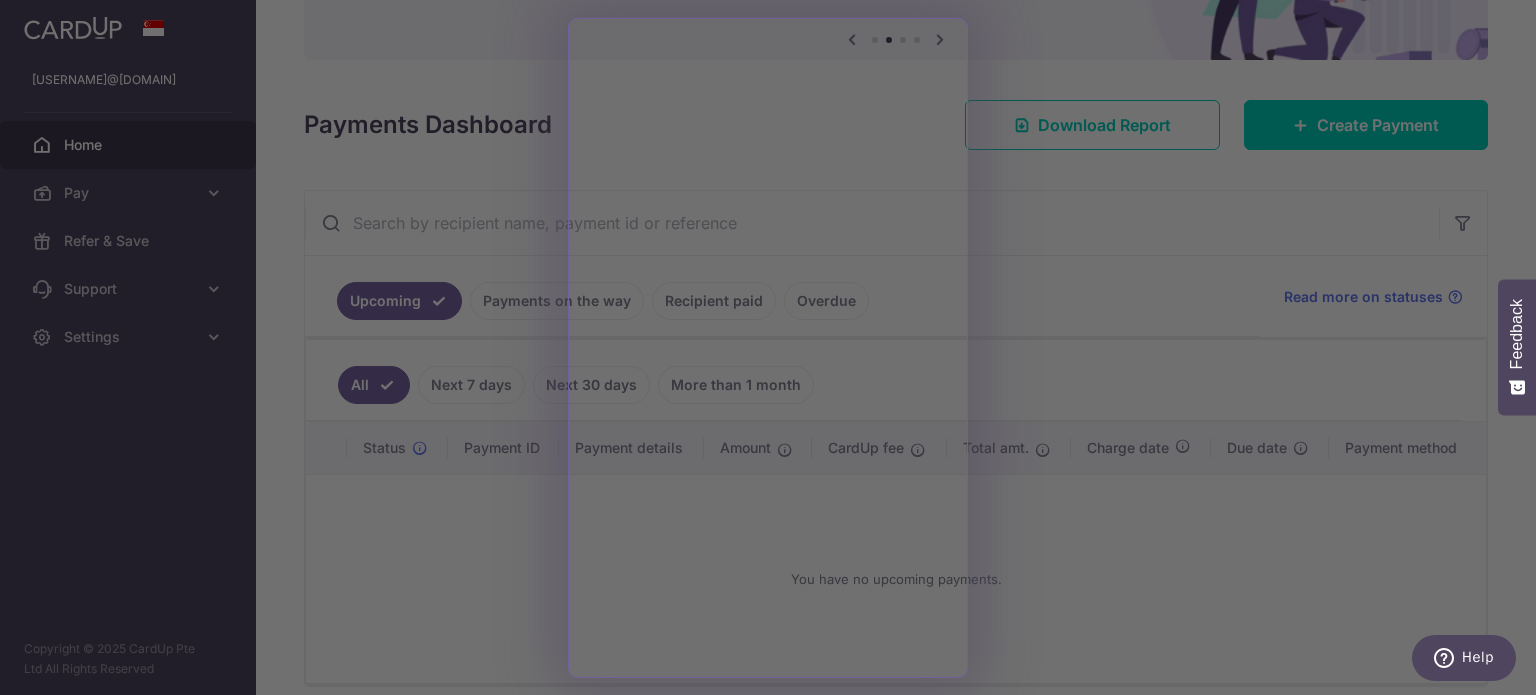 click at bounding box center (775, 351) 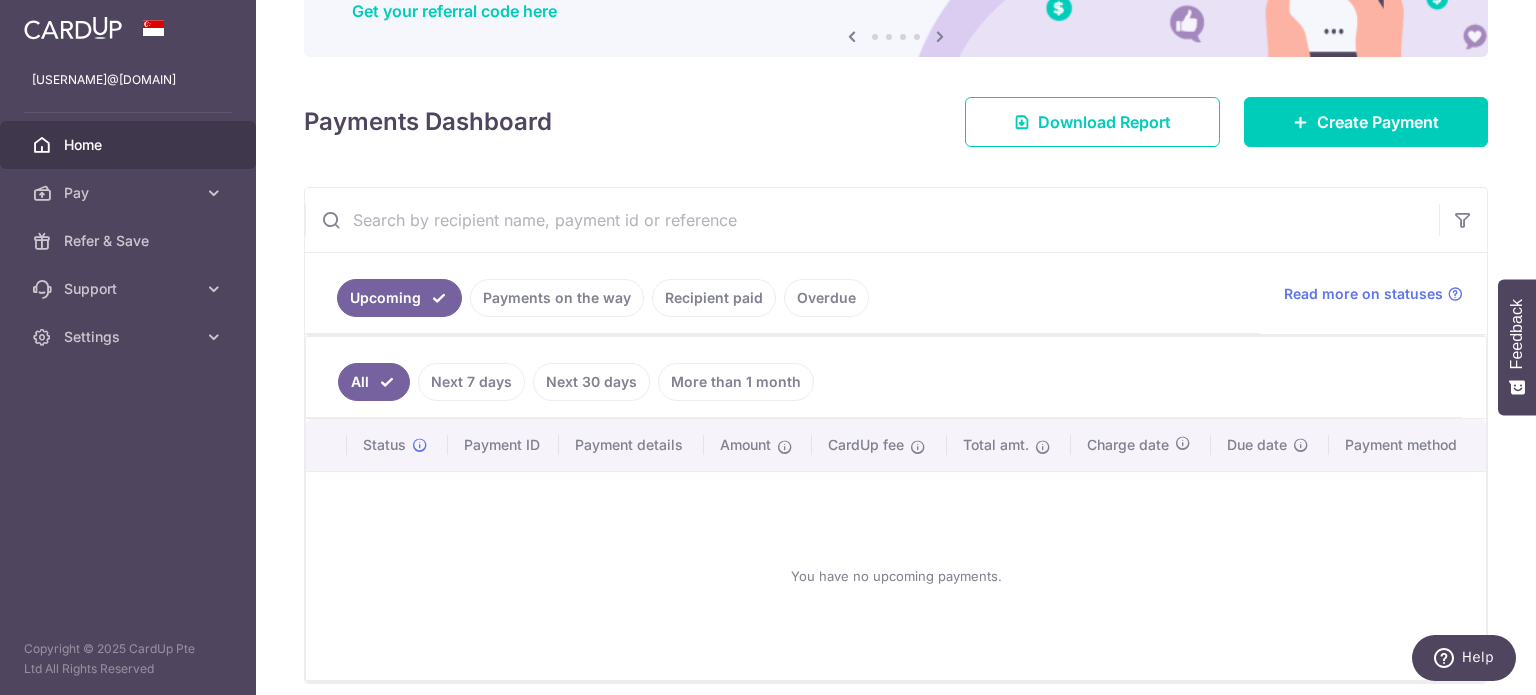 scroll, scrollTop: 200, scrollLeft: 0, axis: vertical 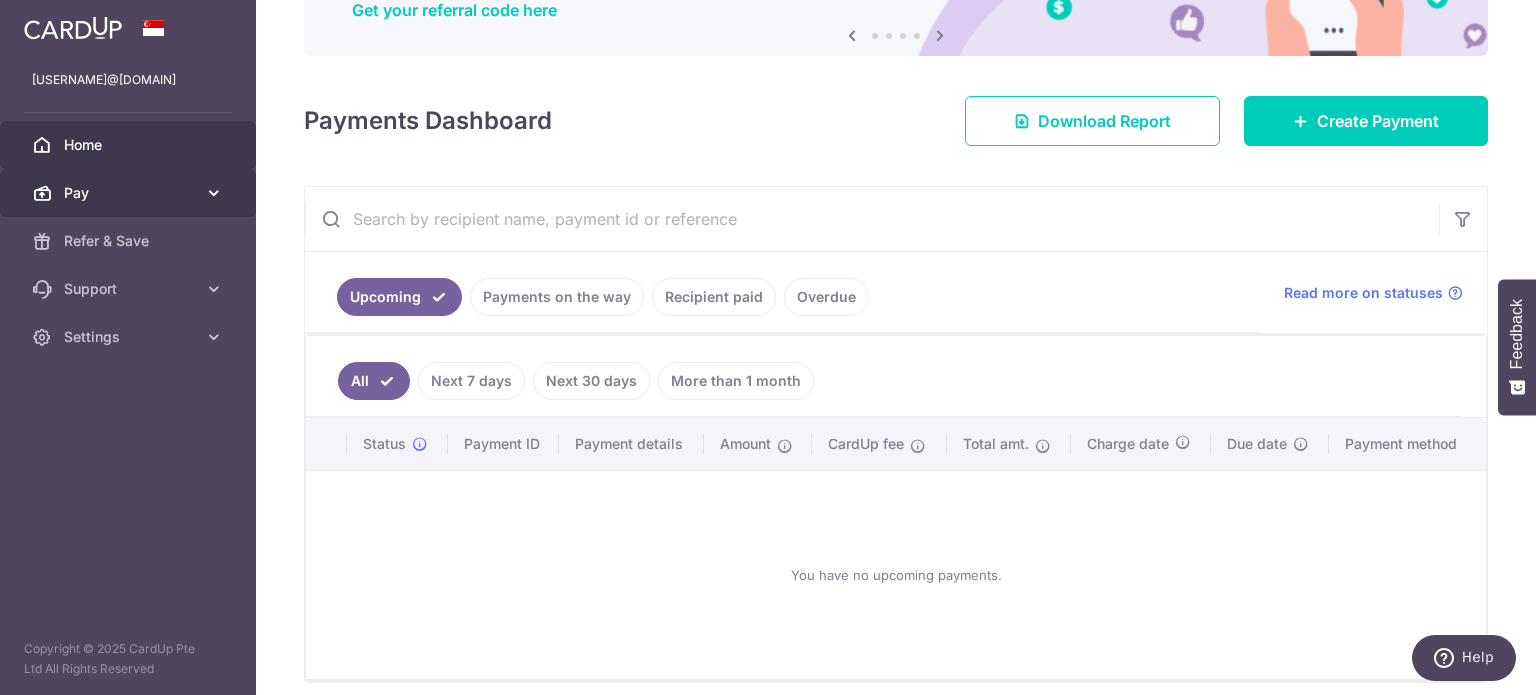 click on "Pay" at bounding box center [128, 193] 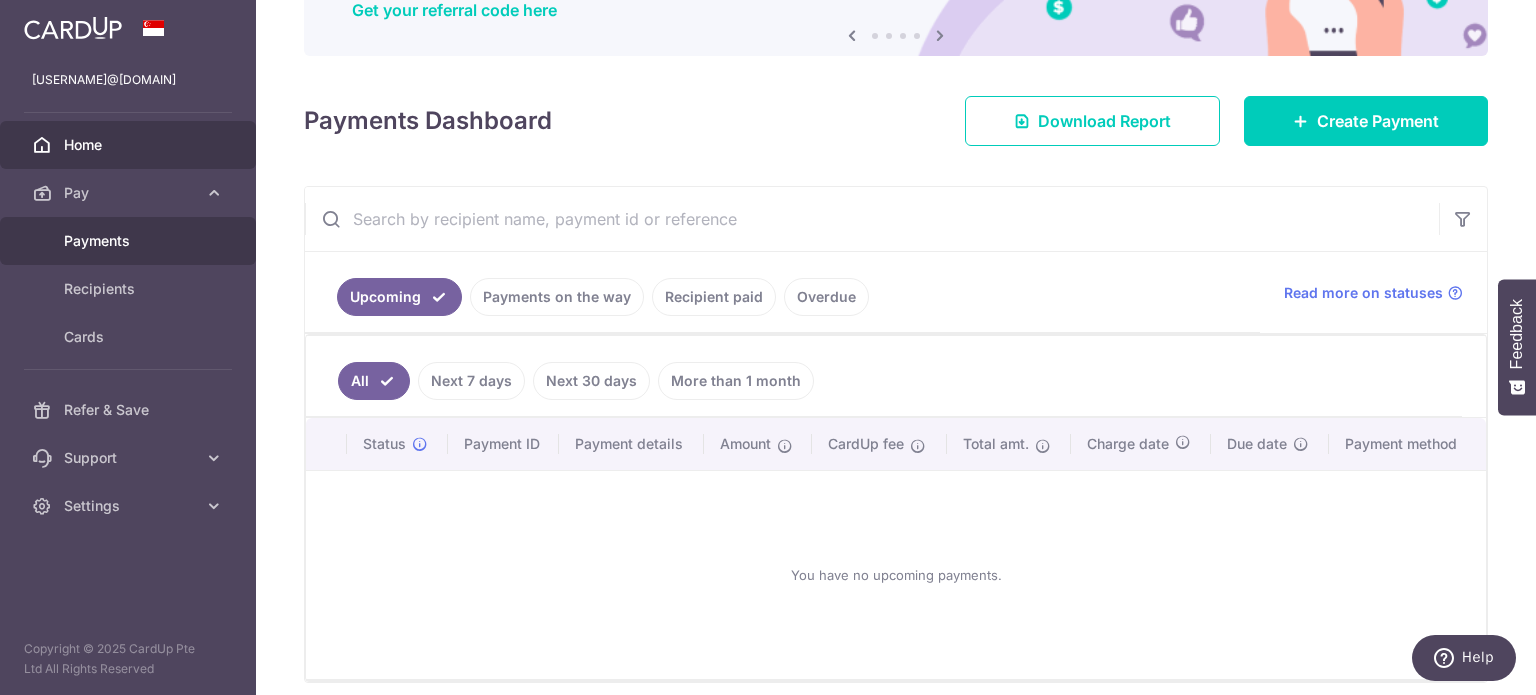 click on "Payments" at bounding box center [130, 241] 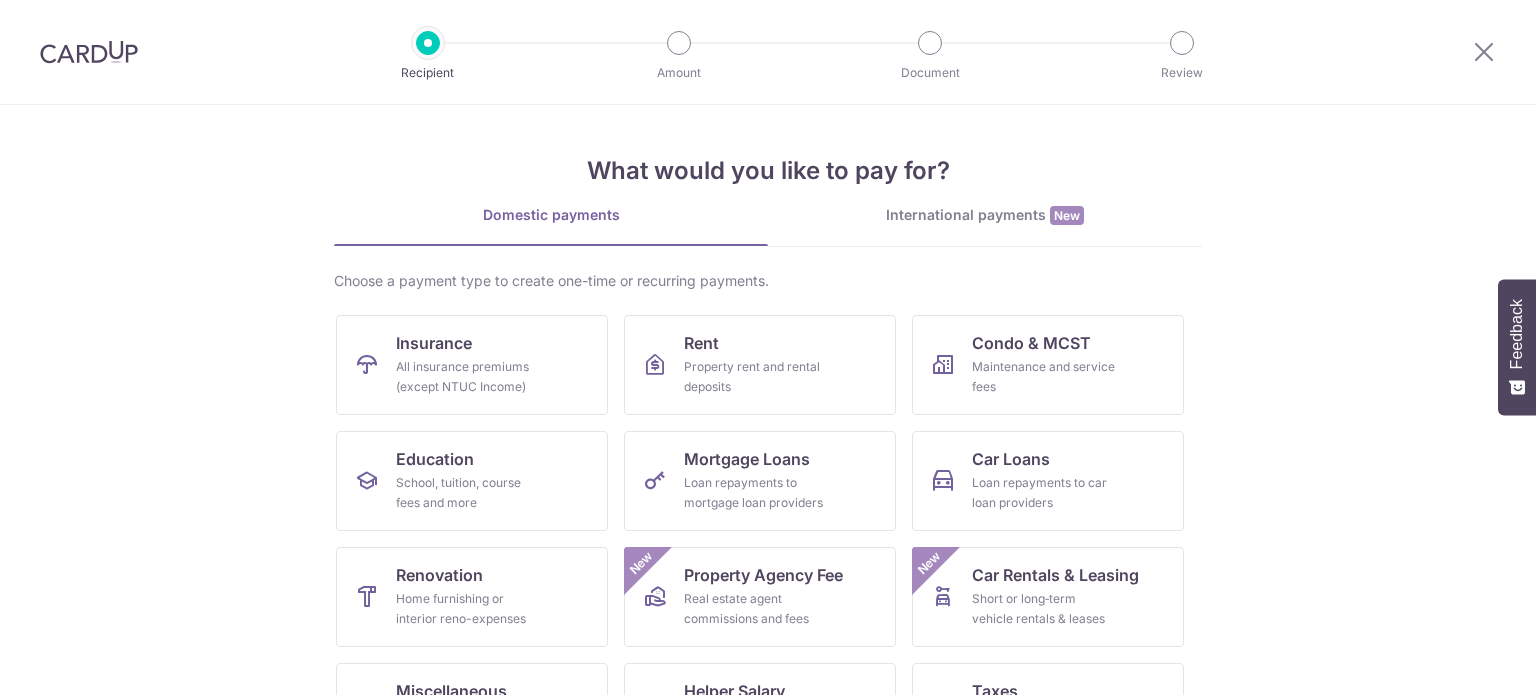 scroll, scrollTop: 0, scrollLeft: 0, axis: both 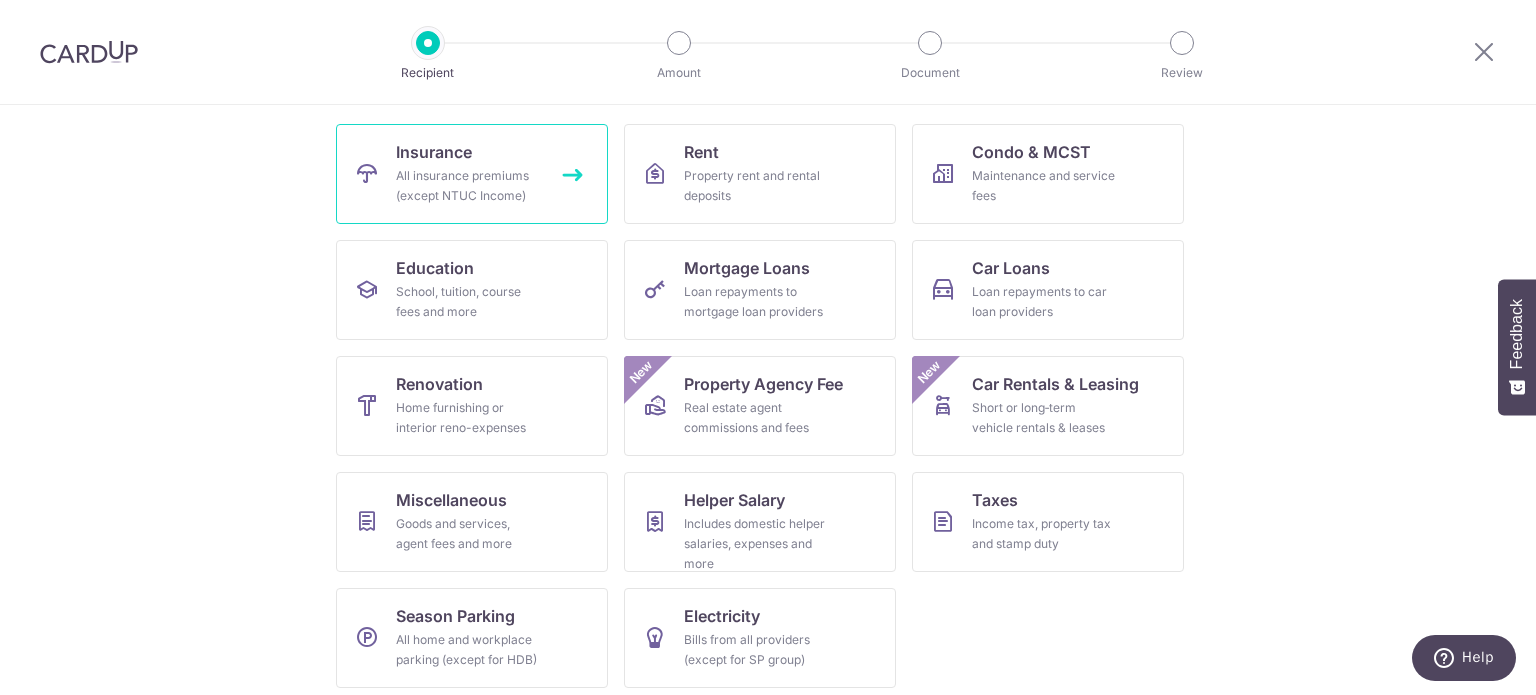 click on "Insurance All insurance premiums (except NTUC Income)" at bounding box center [472, 174] 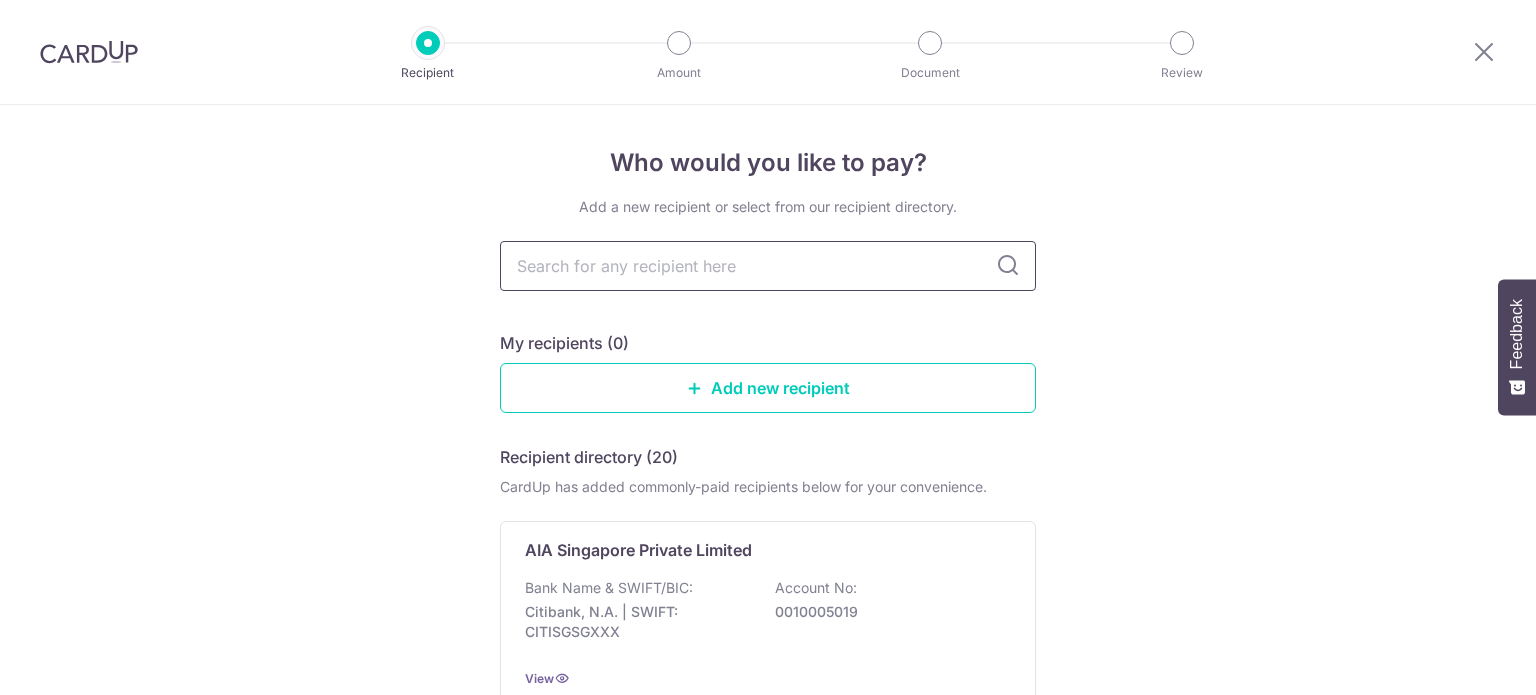 scroll, scrollTop: 0, scrollLeft: 0, axis: both 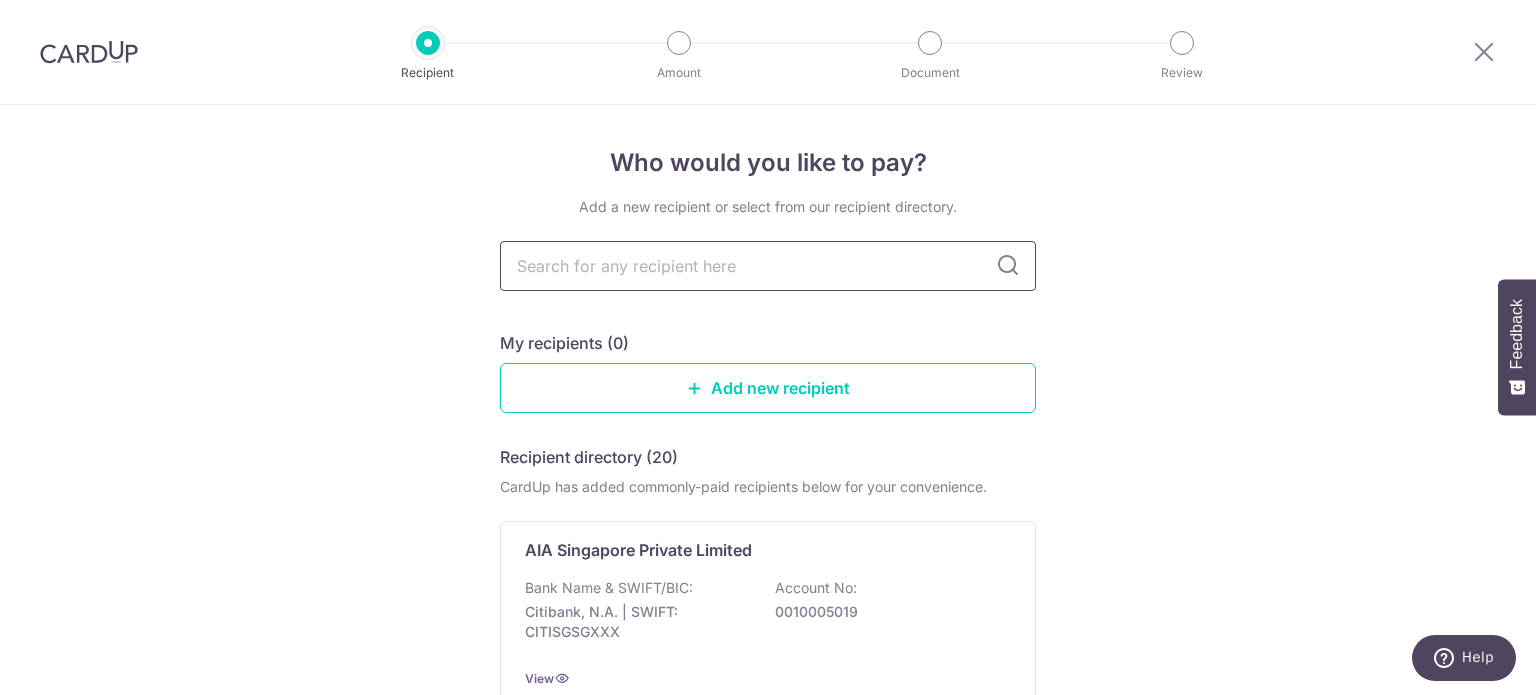 click at bounding box center (768, 266) 